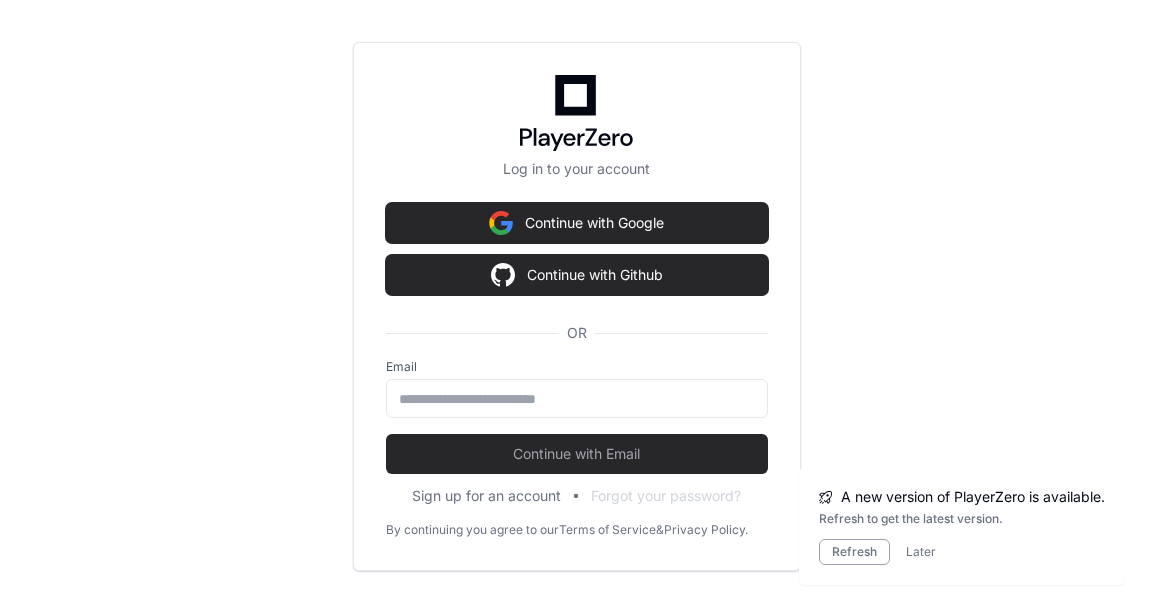 scroll, scrollTop: 7829, scrollLeft: 0, axis: vertical 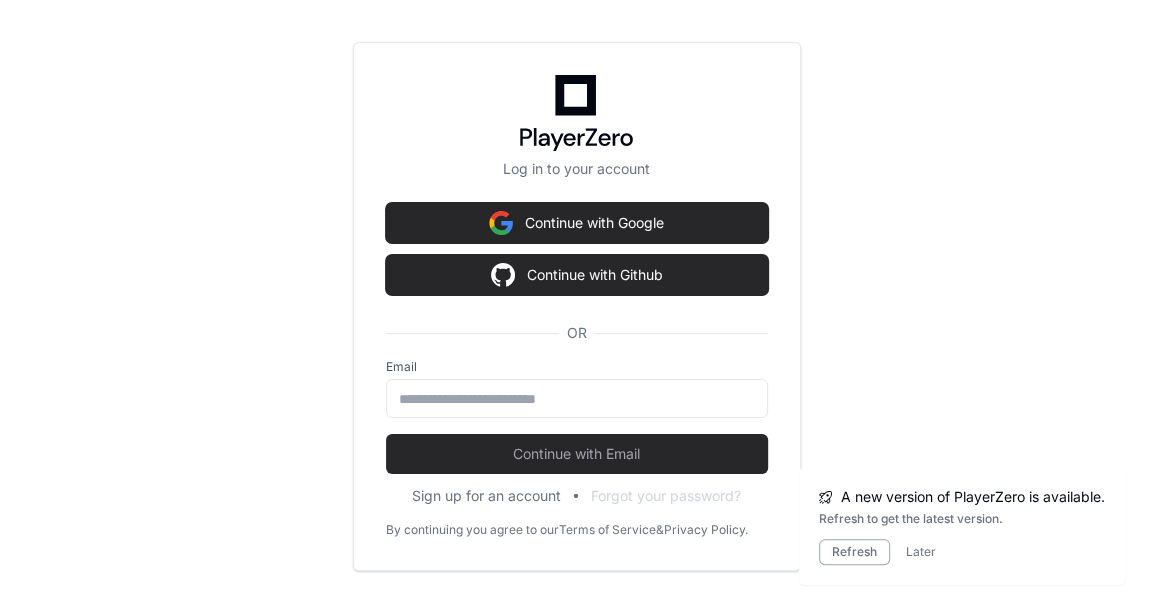 click on "Email" at bounding box center [577, 367] 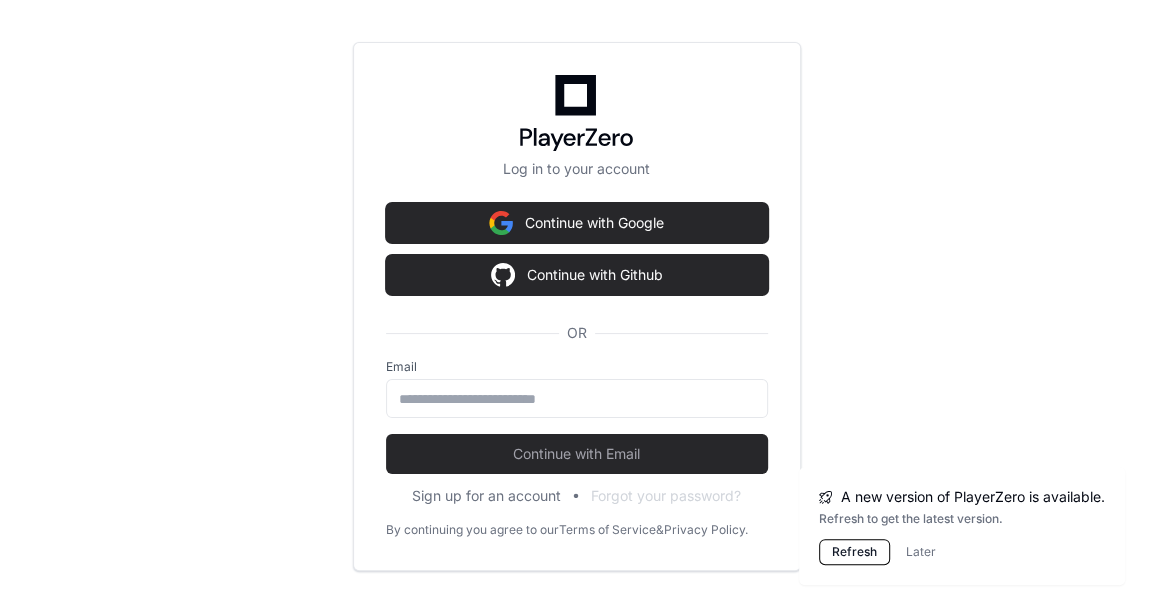 click on "Refresh" at bounding box center [854, 552] 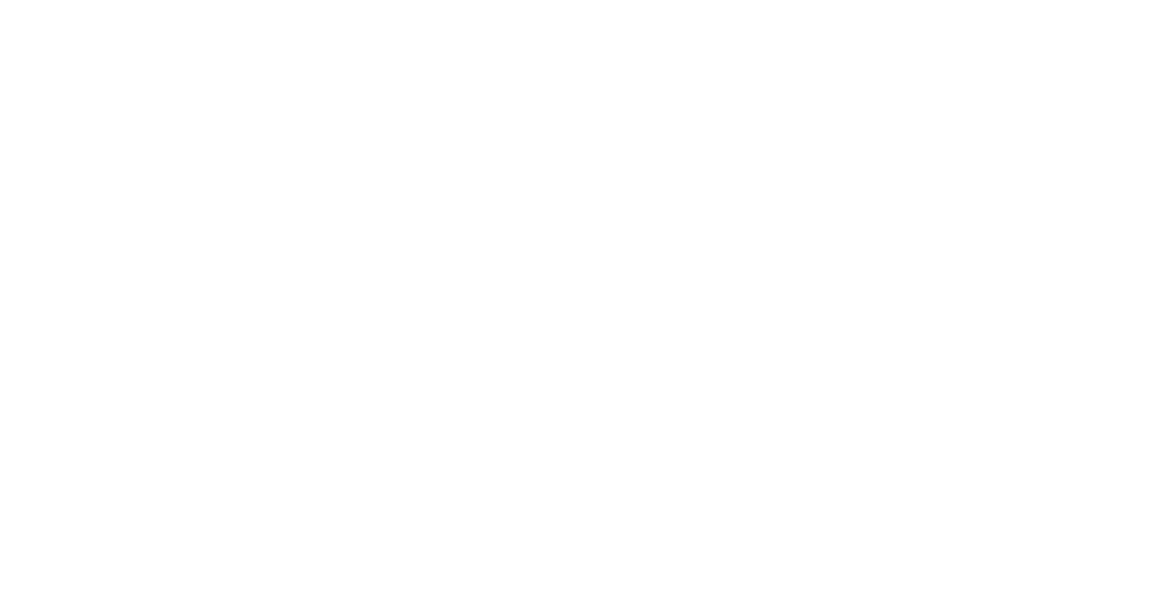 scroll, scrollTop: 0, scrollLeft: 0, axis: both 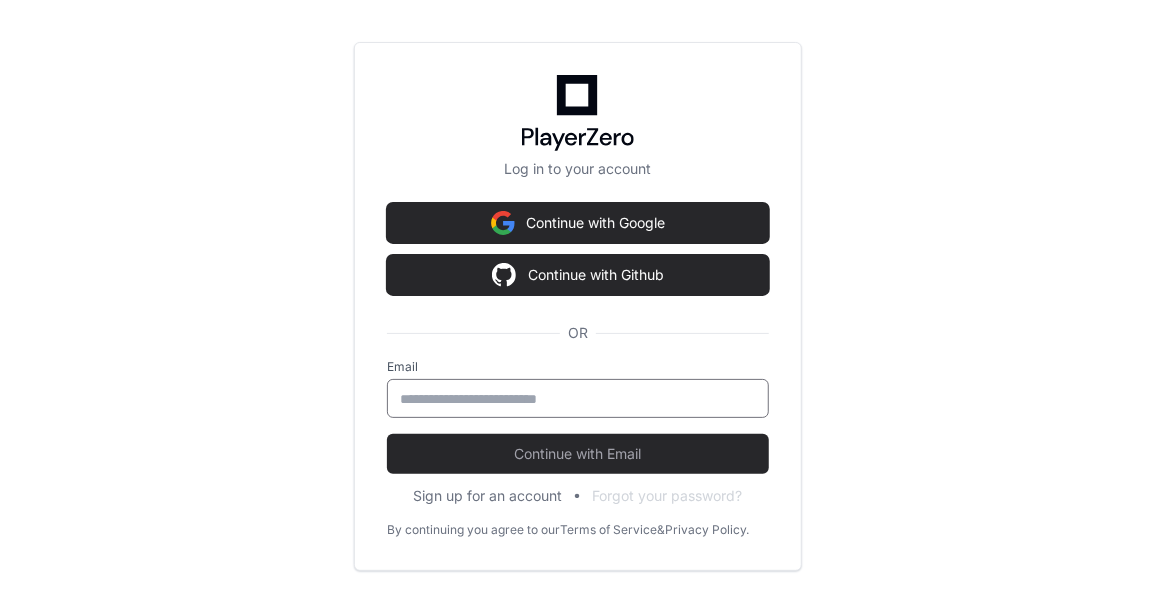 click at bounding box center (578, 399) 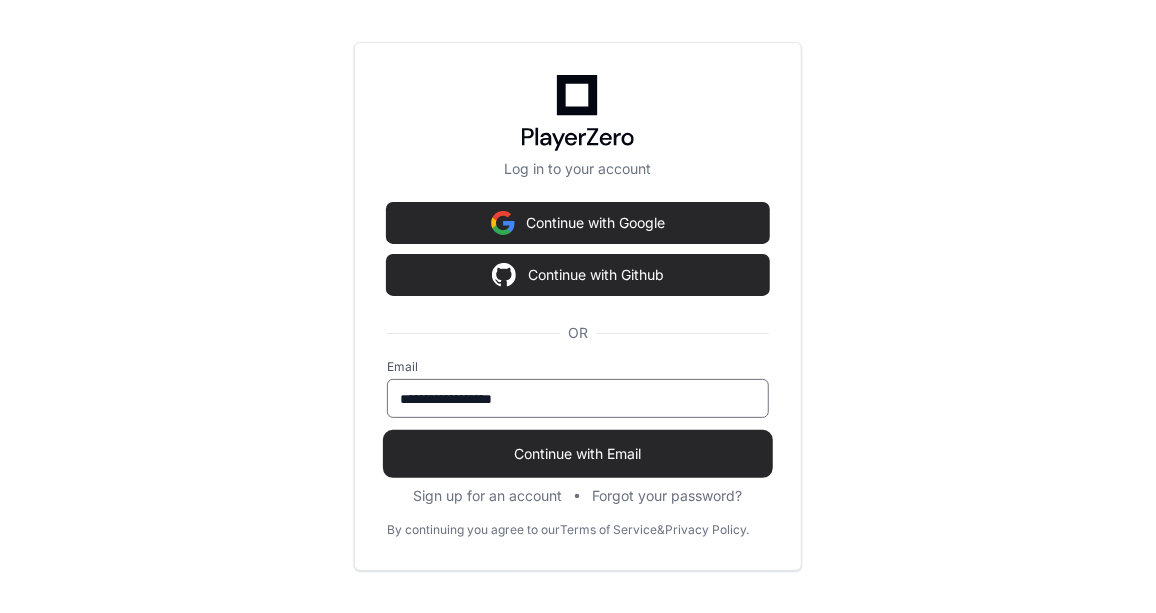 type on "**********" 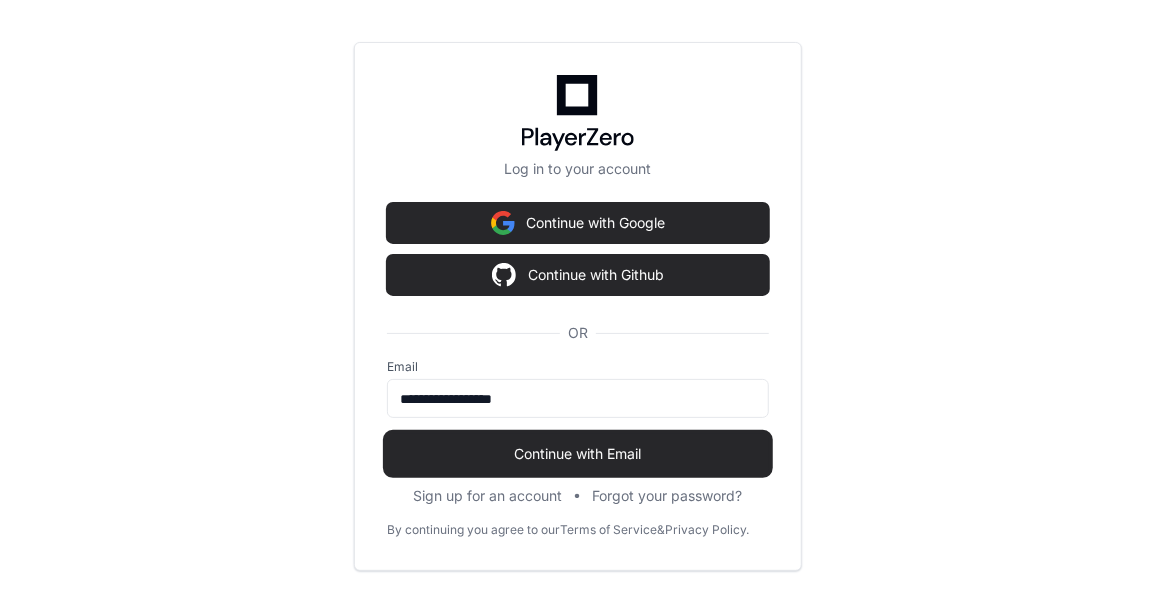 click on "Continue with Email" at bounding box center [578, 454] 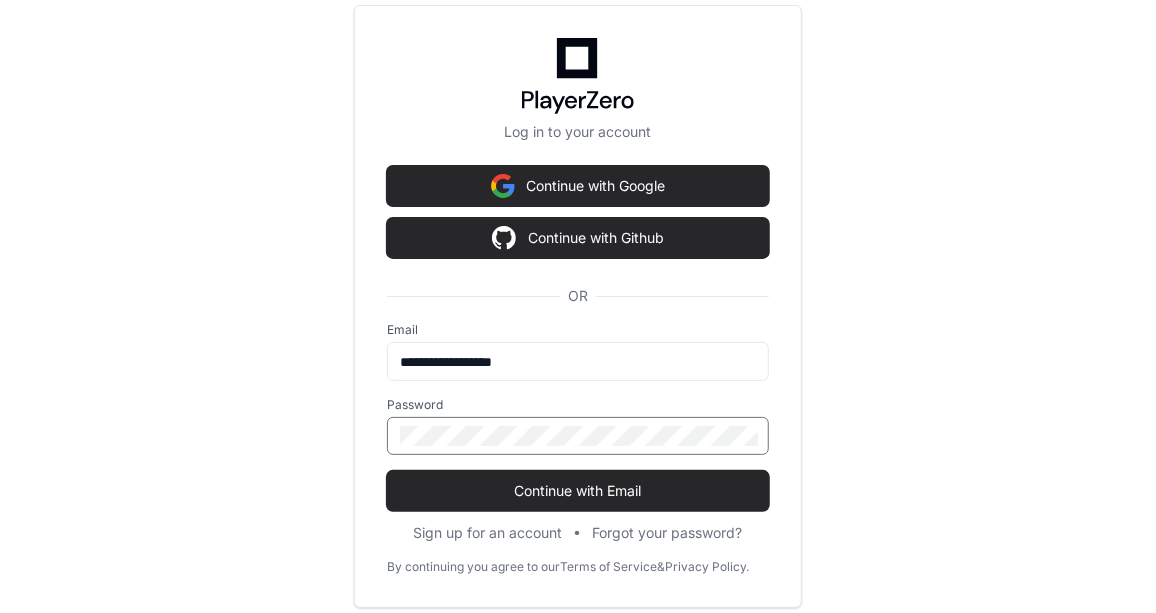 click on "Continue with Email" at bounding box center [578, 491] 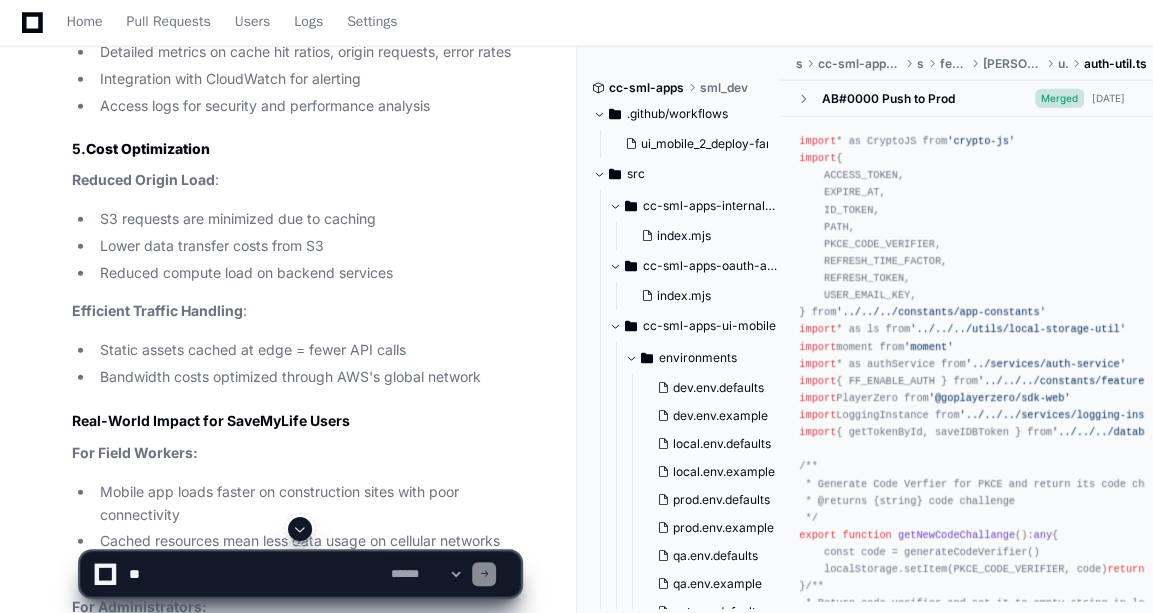 scroll, scrollTop: 6799, scrollLeft: 0, axis: vertical 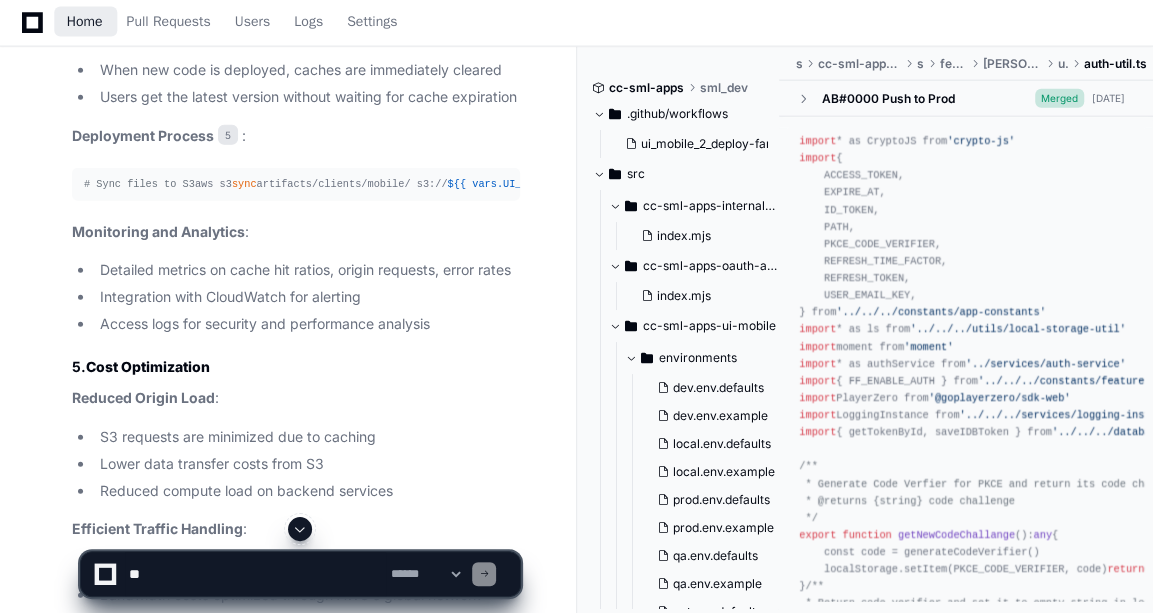 click on "Home" at bounding box center [85, 22] 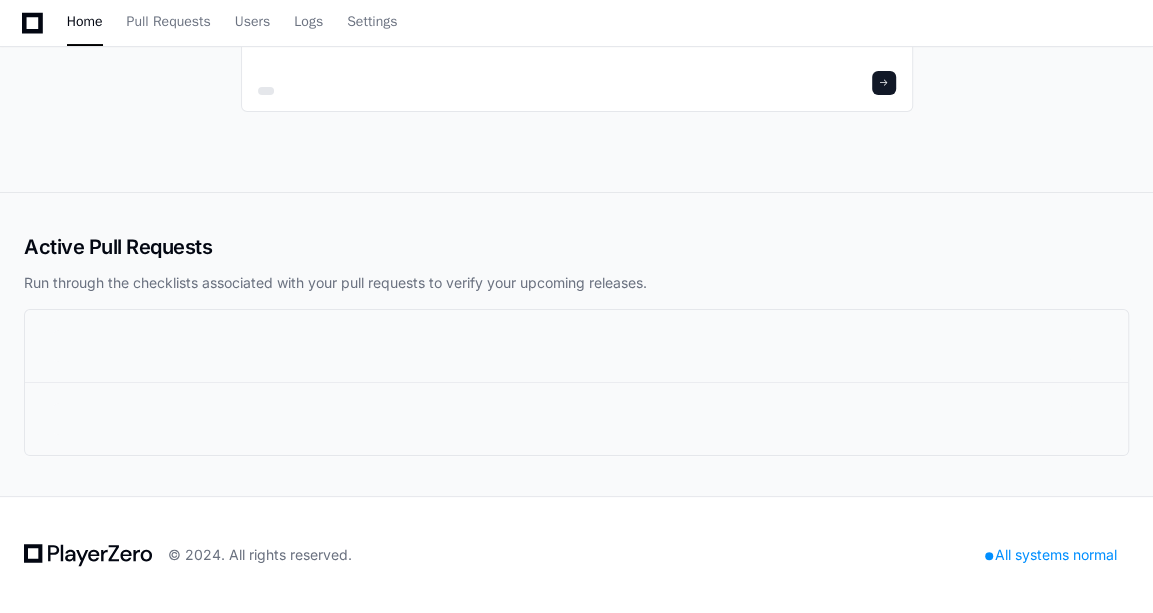 scroll, scrollTop: 0, scrollLeft: 0, axis: both 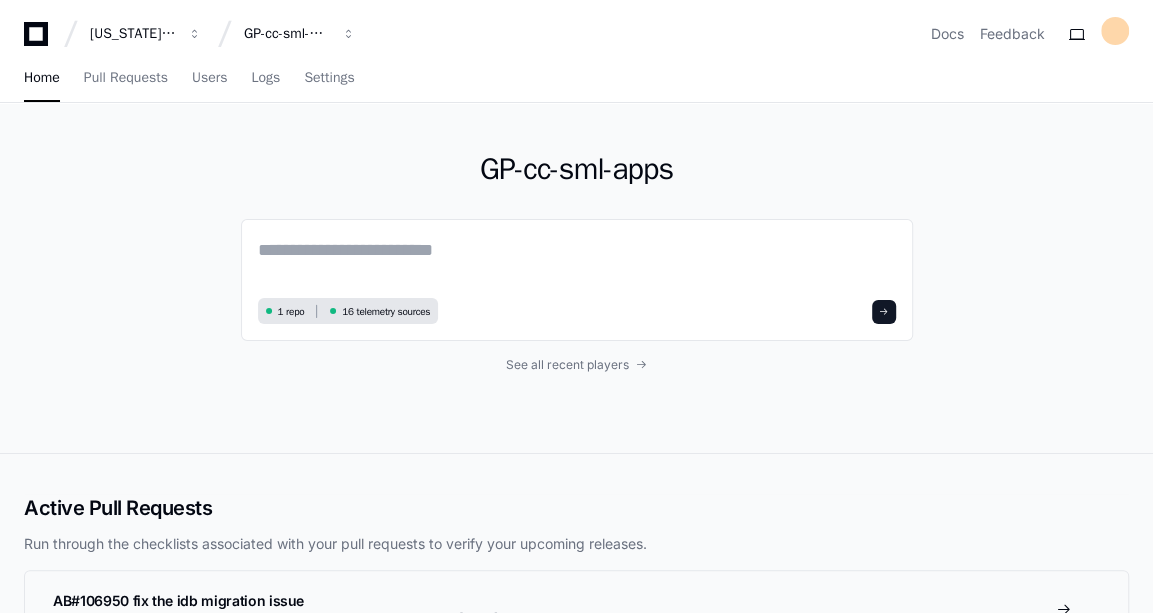 click on "GP-cc-sml-apps  1 repo 16 telemetry sources See all recent players" 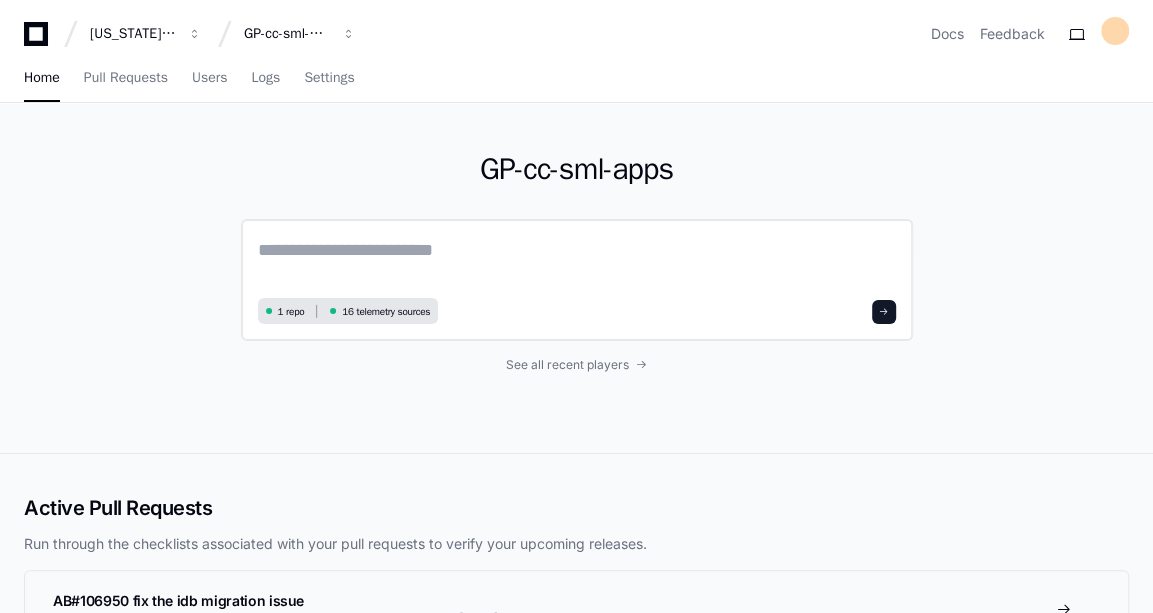 click on "1 repo 16 telemetry sources" 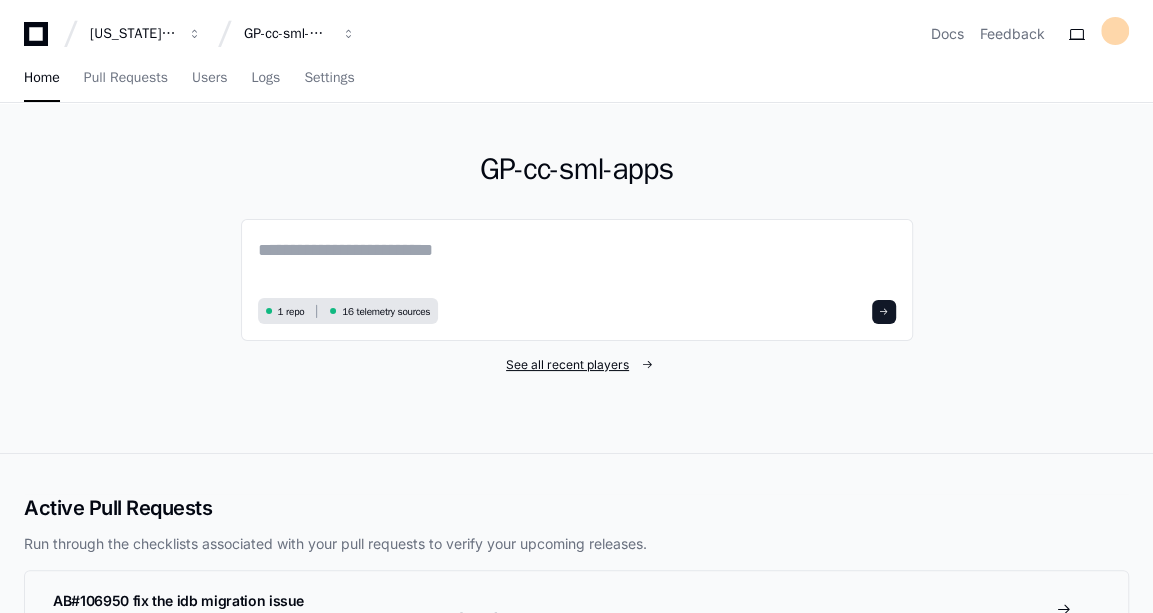 click on "See all recent players" 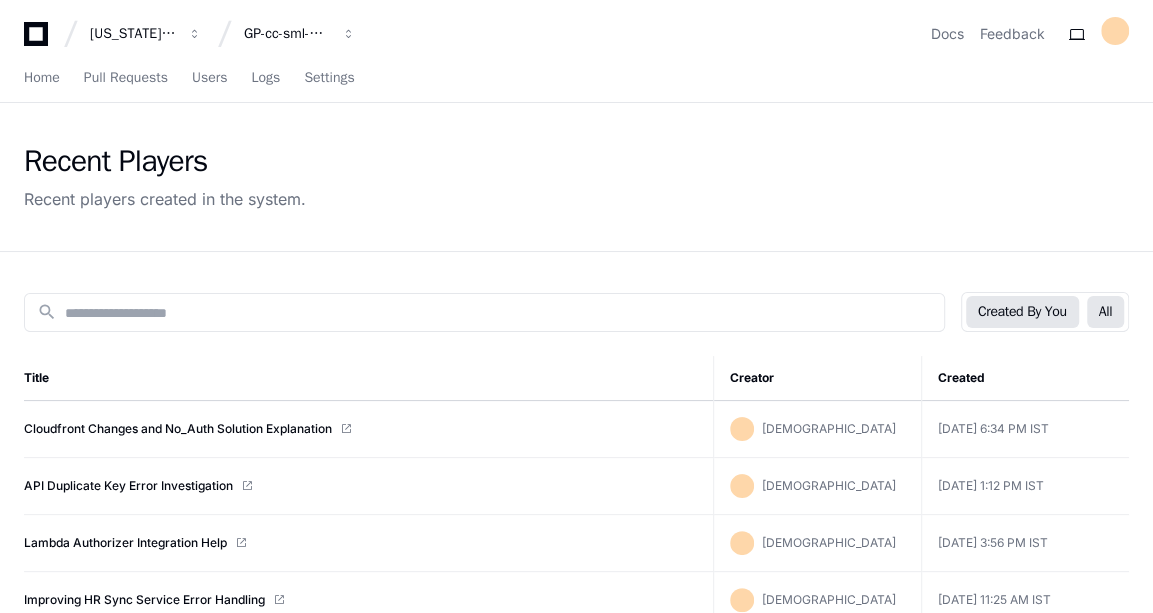 click on "All" 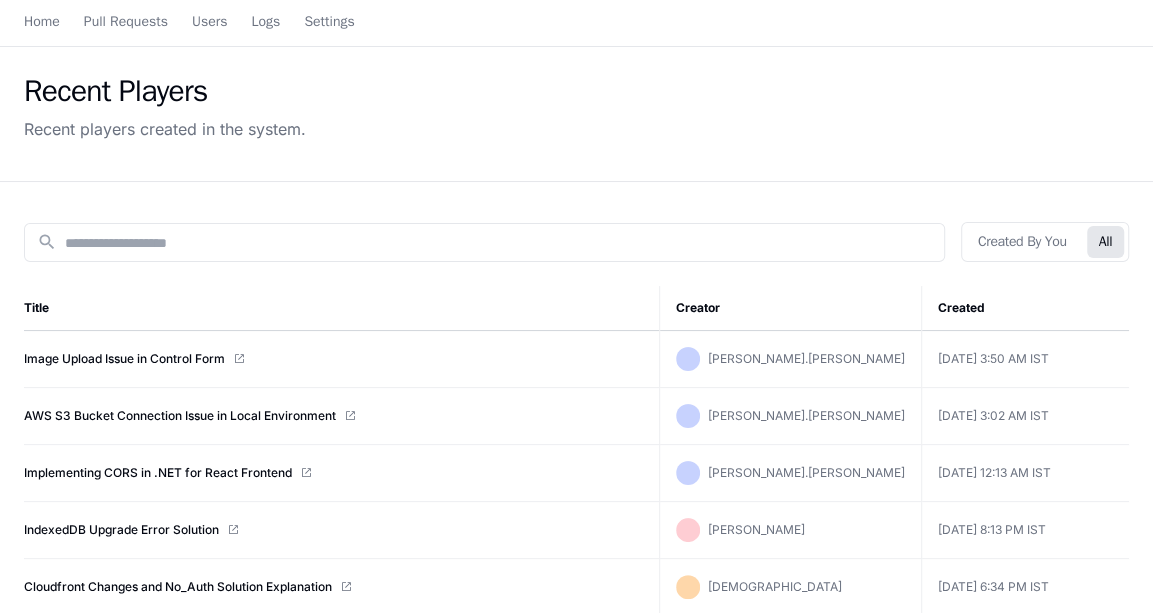 scroll, scrollTop: 73, scrollLeft: 0, axis: vertical 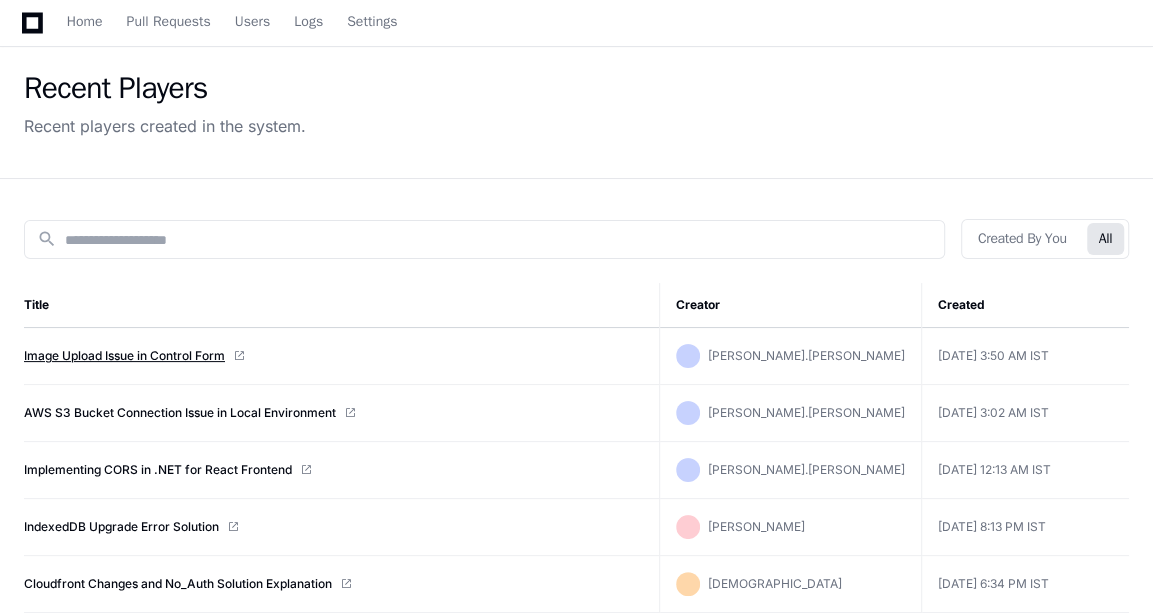 click on "Image Upload Issue in Control Form" 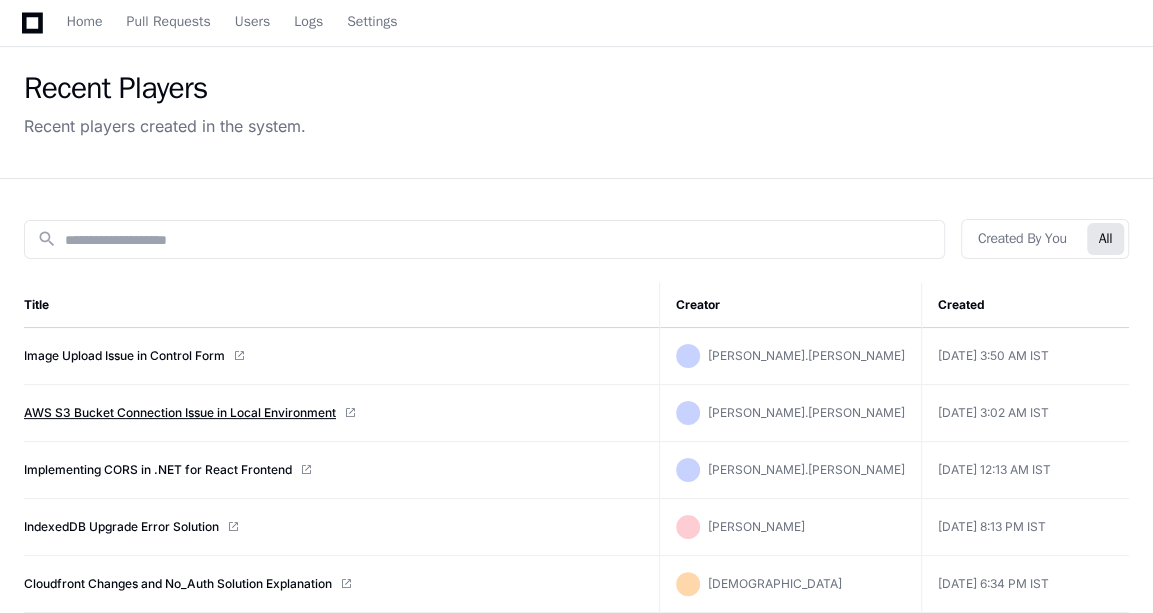 click on "AWS S3 Bucket Connection Issue in Local Environment" 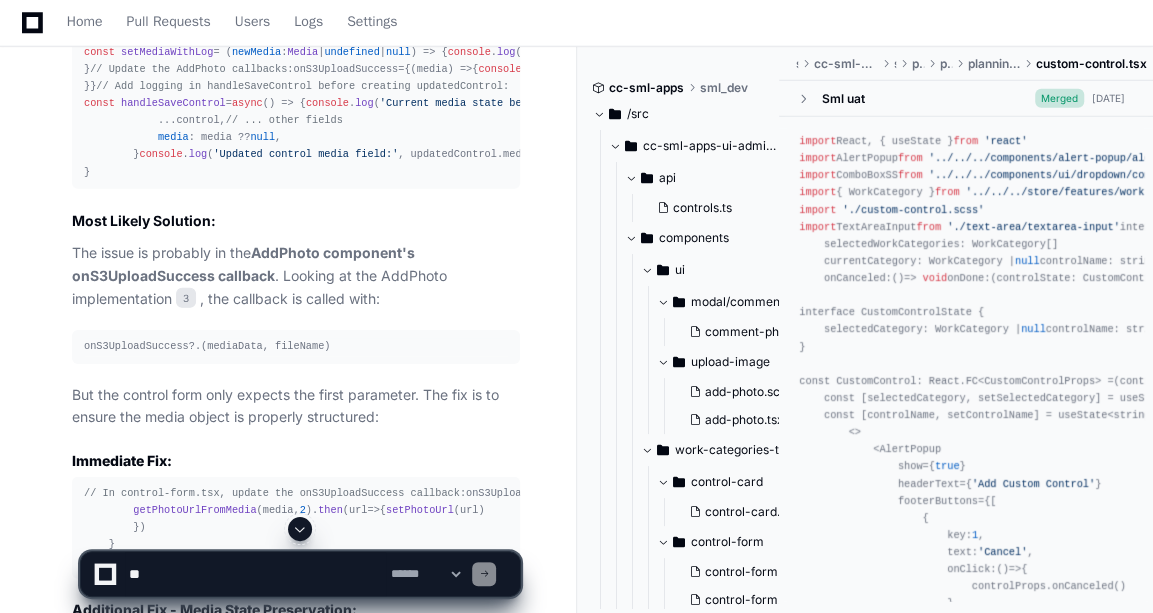 scroll, scrollTop: 7289, scrollLeft: 0, axis: vertical 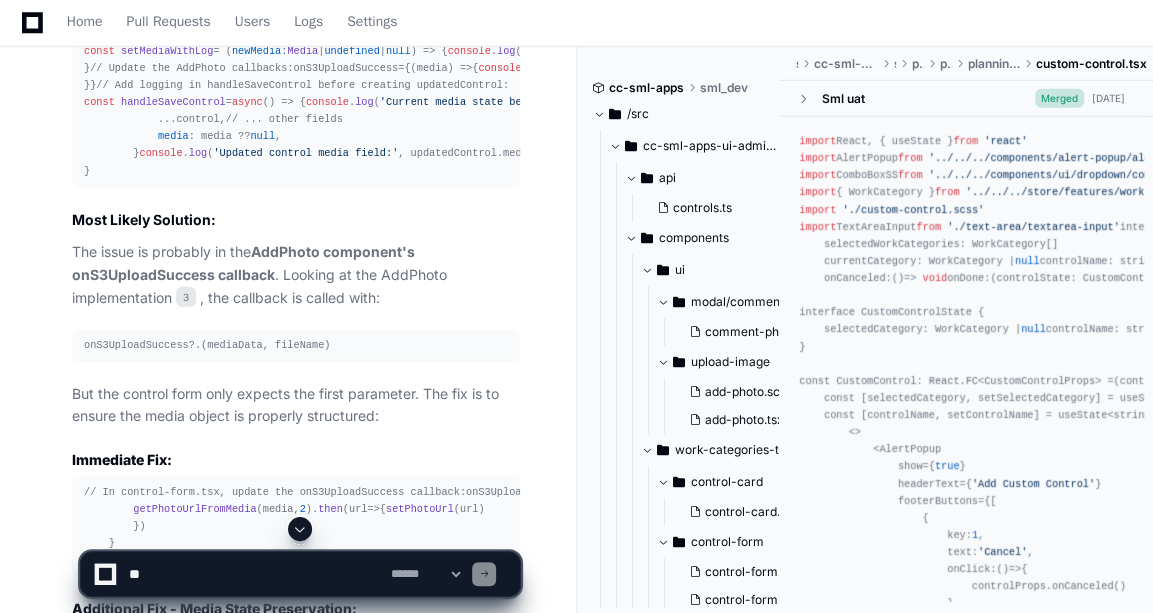 click on "control-form.tsx 1 add-photo.tsx 3" 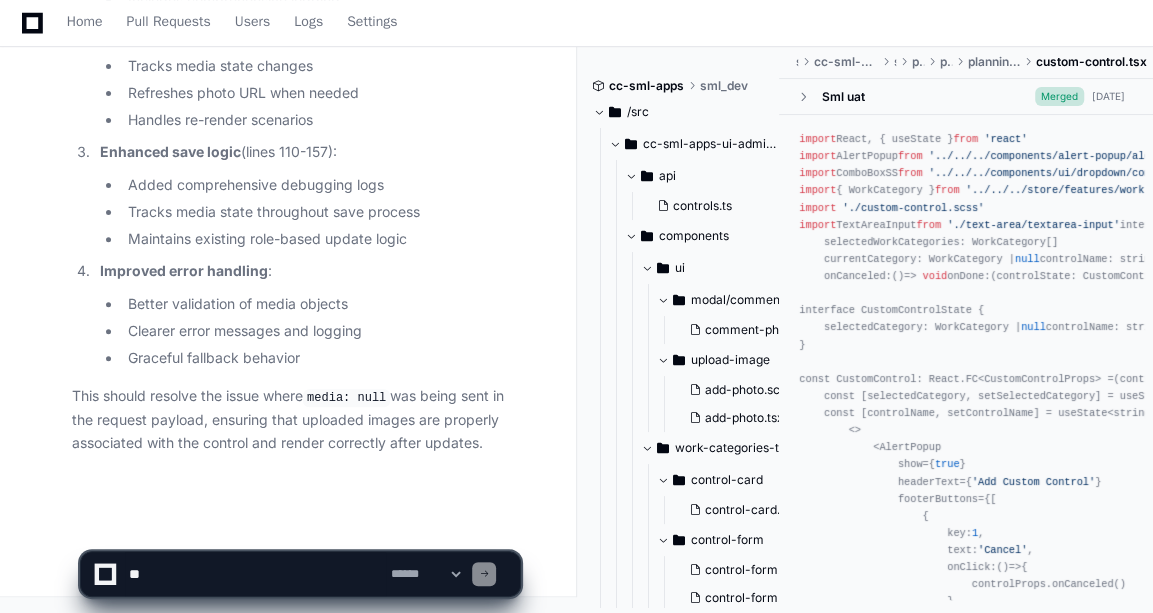 scroll, scrollTop: 24813, scrollLeft: 0, axis: vertical 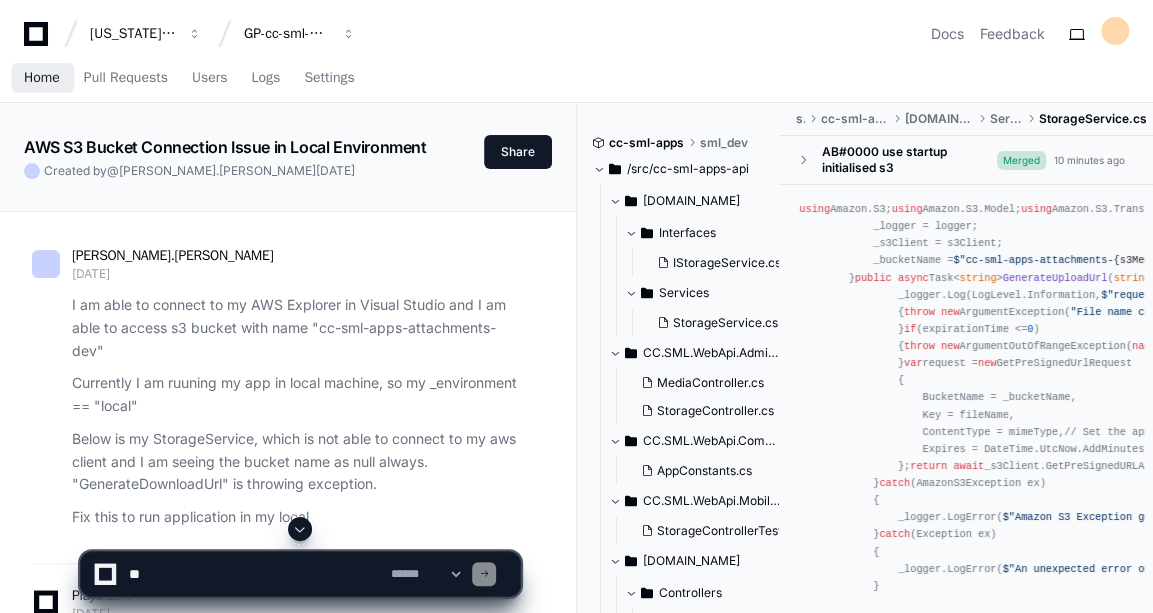 click on "Home" at bounding box center (42, 78) 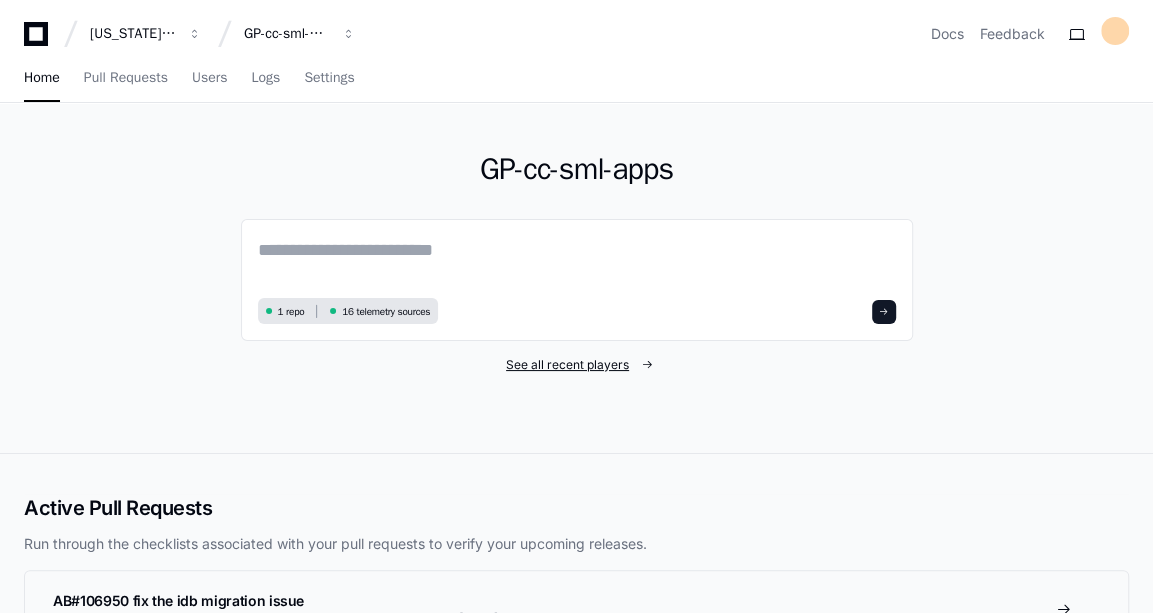 click on "See all recent players" 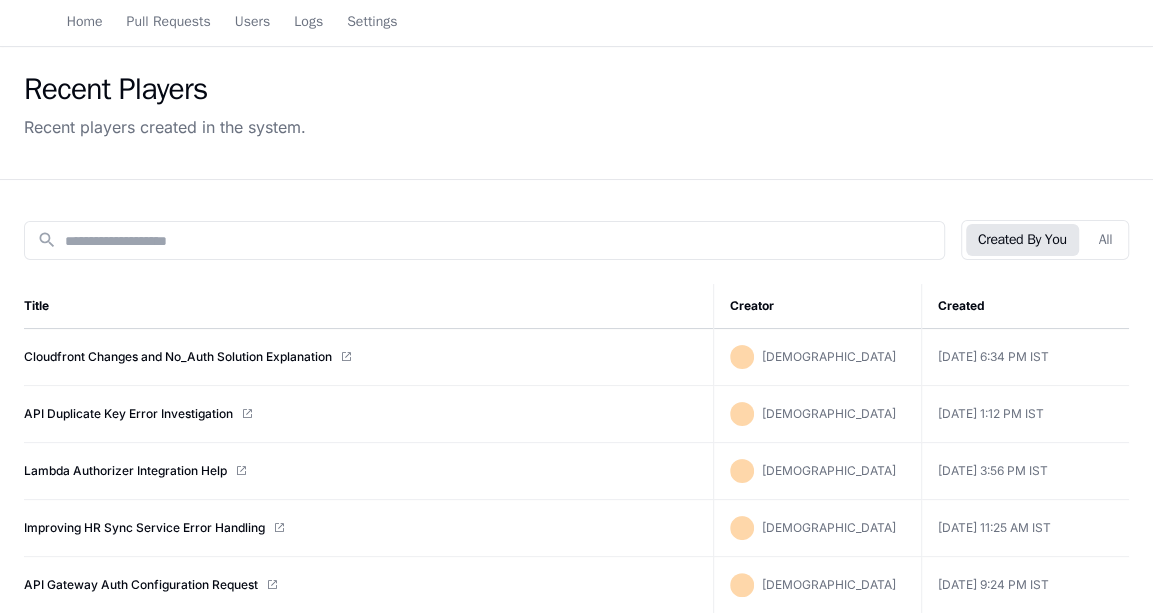 scroll, scrollTop: 166, scrollLeft: 0, axis: vertical 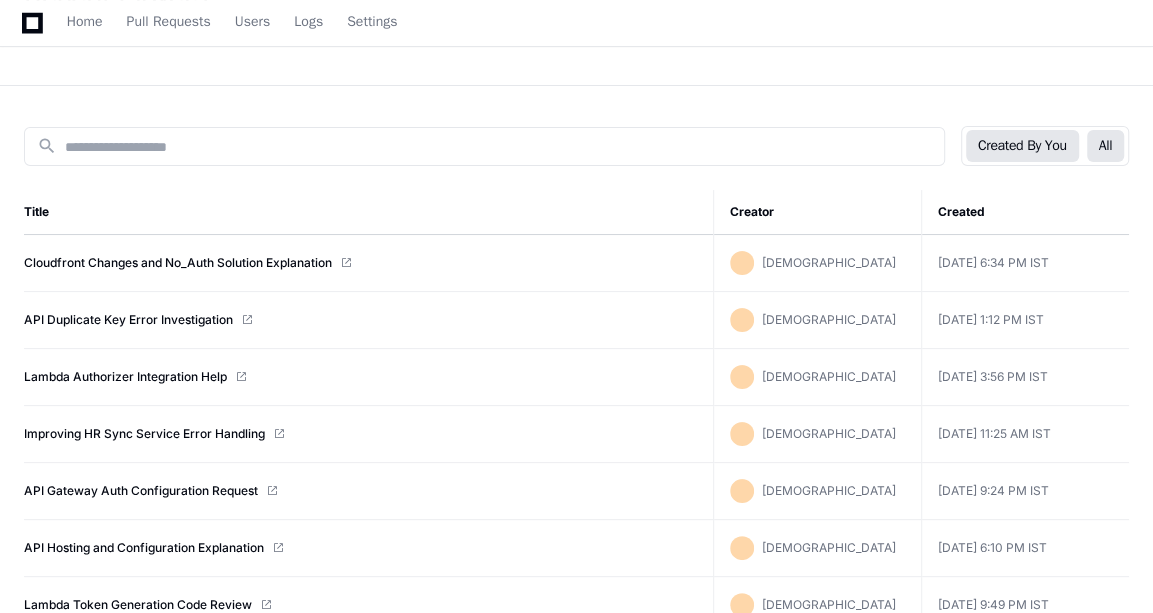 click on "All" 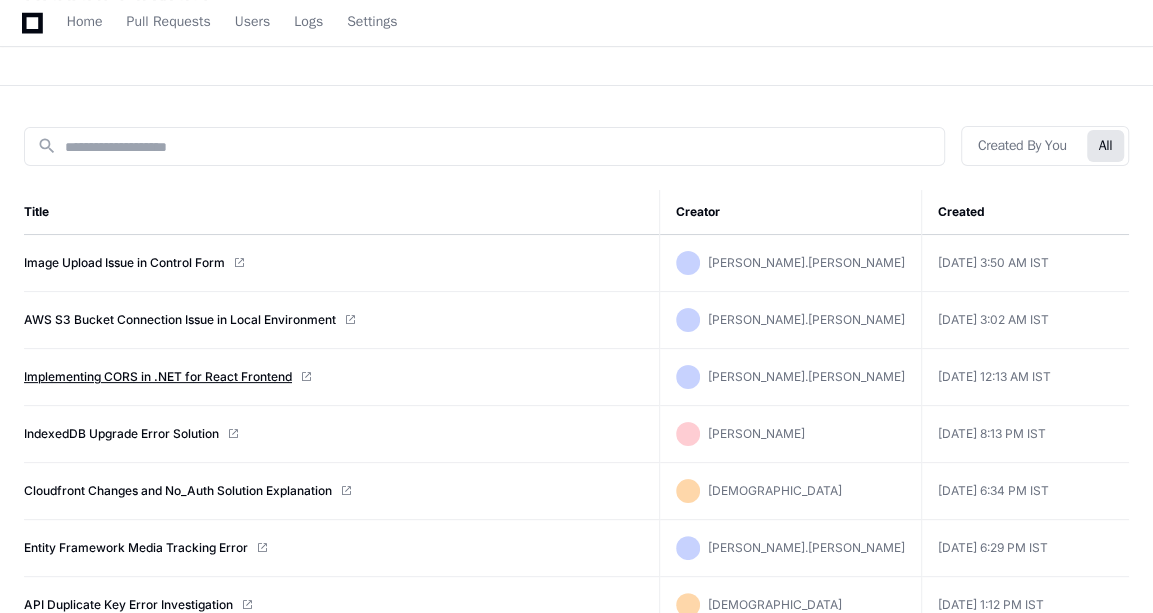 click on "Implementing CORS in .NET for React Frontend" 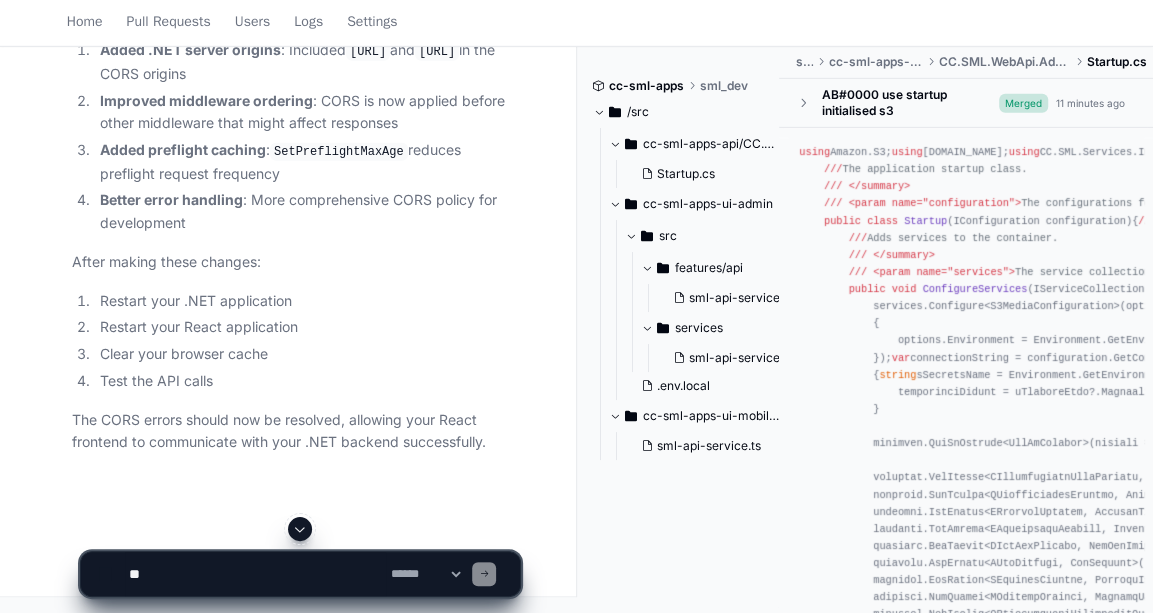 scroll, scrollTop: 9537, scrollLeft: 0, axis: vertical 